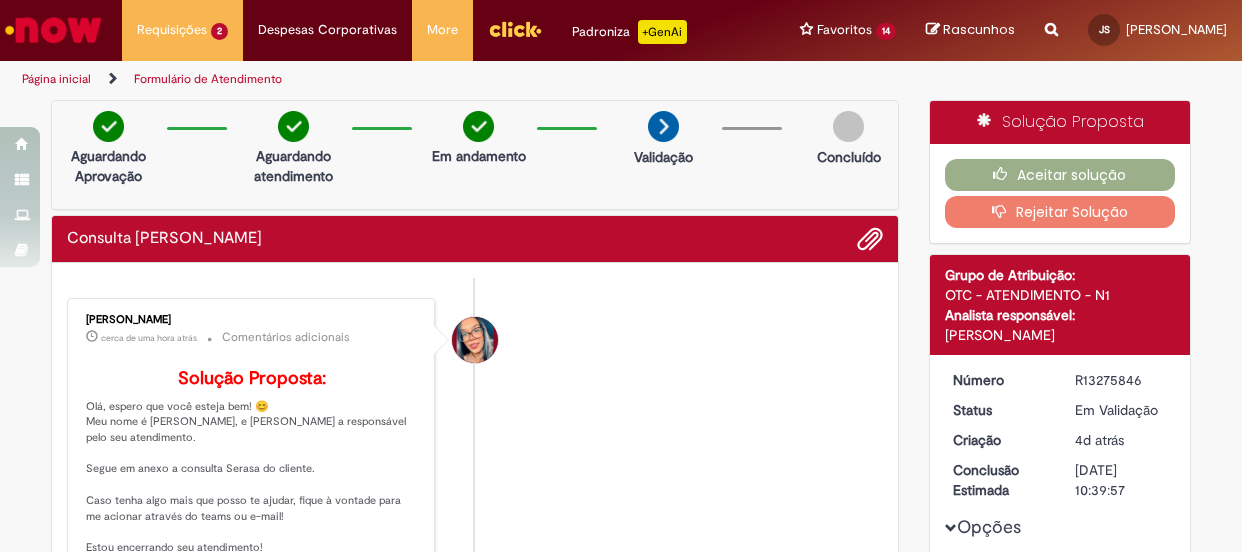 scroll, scrollTop: 0, scrollLeft: 0, axis: both 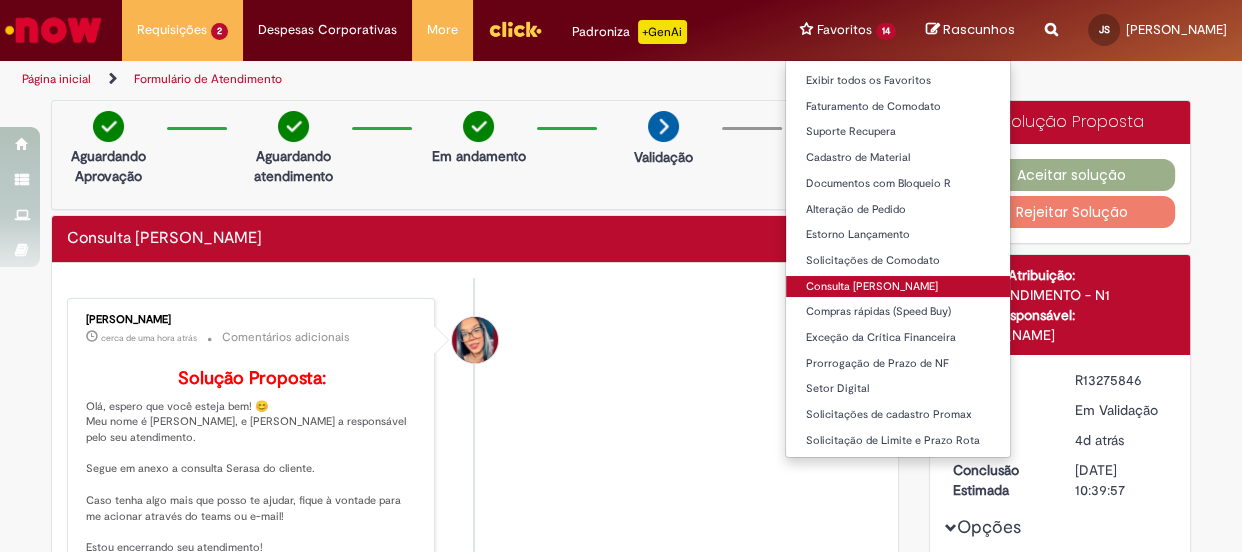 click on "Consulta [PERSON_NAME]" at bounding box center [898, 287] 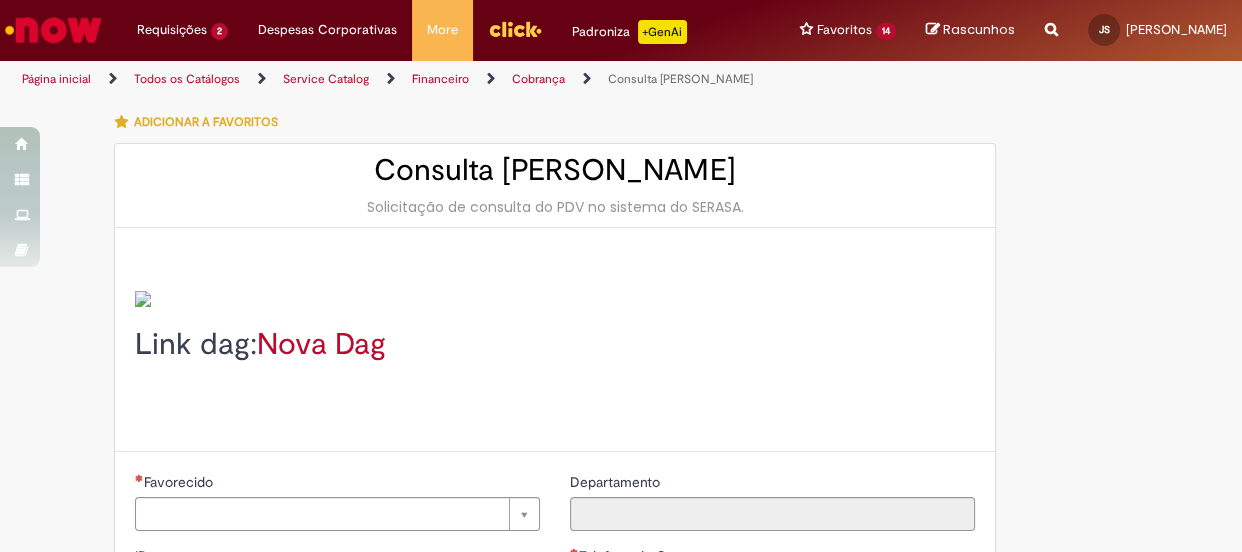 type on "********" 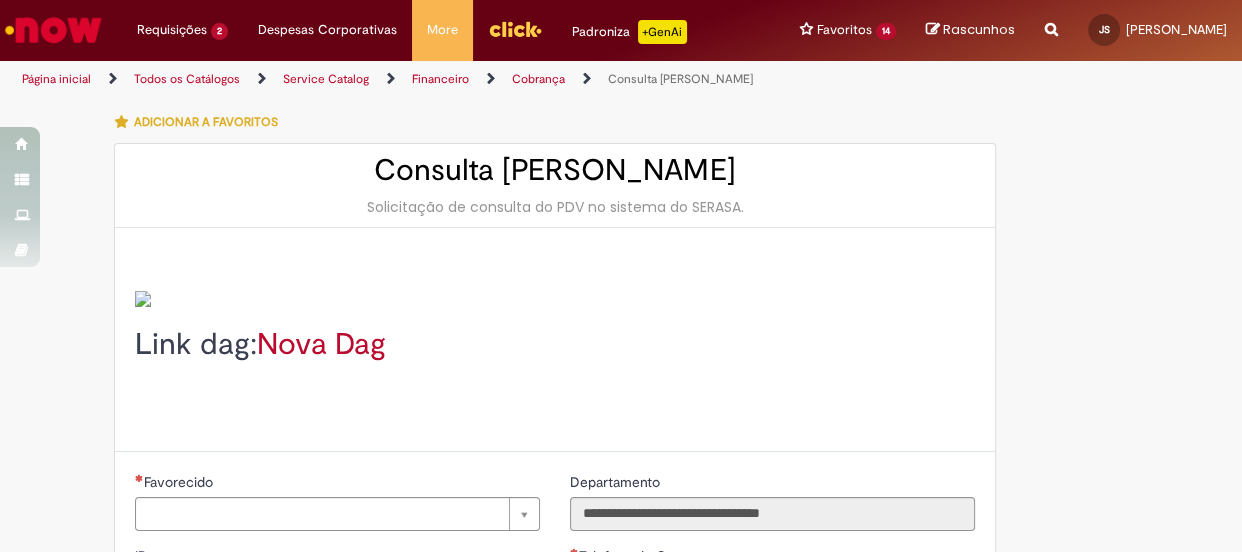 type on "**********" 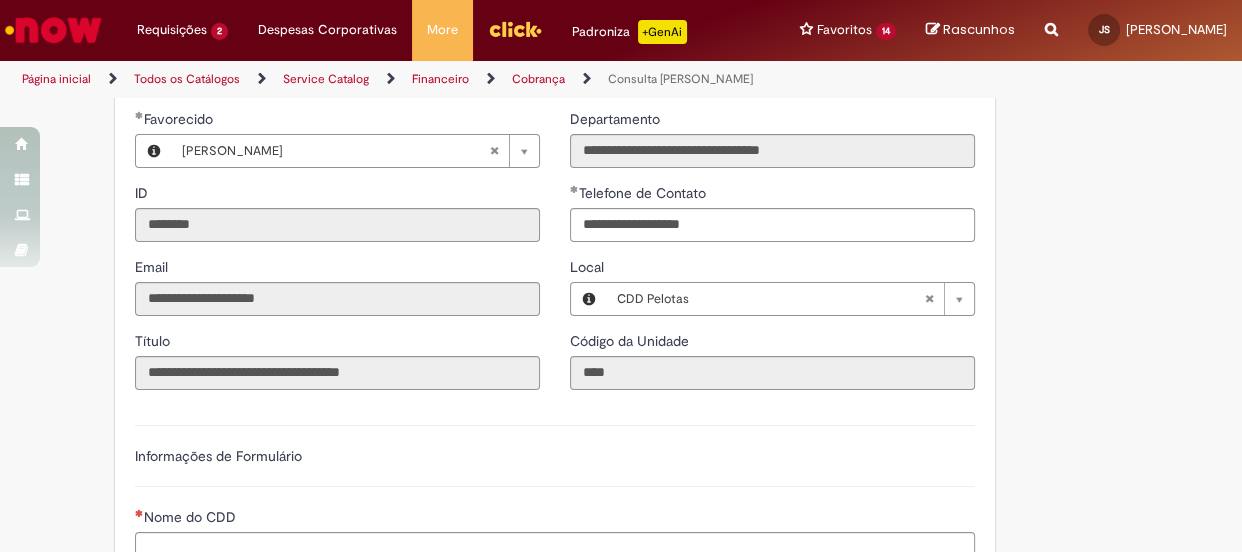 scroll, scrollTop: 545, scrollLeft: 0, axis: vertical 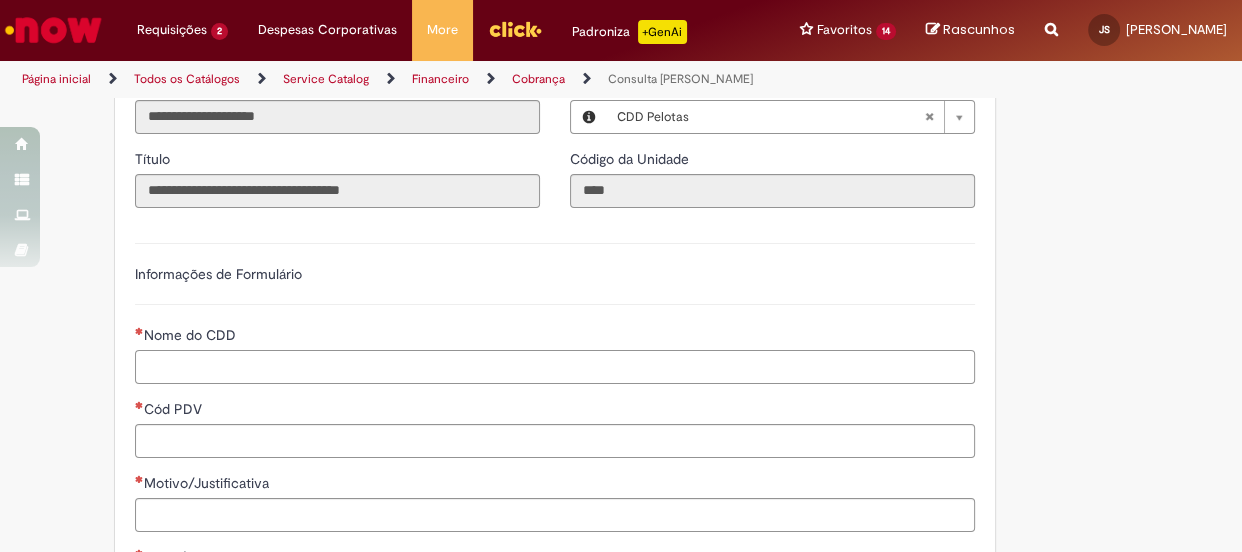 click on "Nome do CDD" at bounding box center [555, 367] 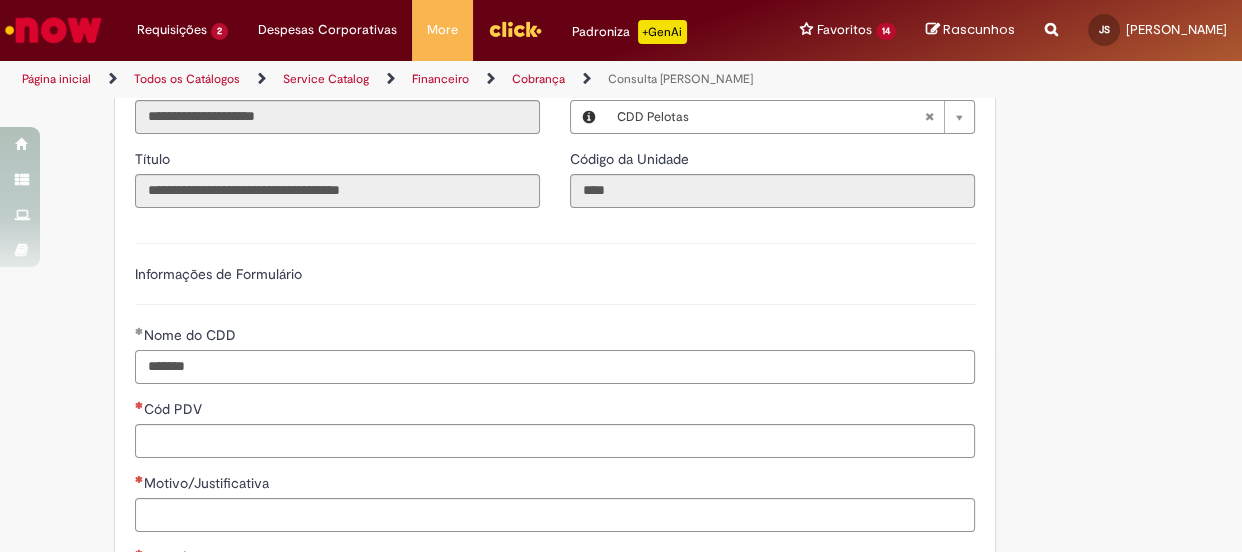type on "*******" 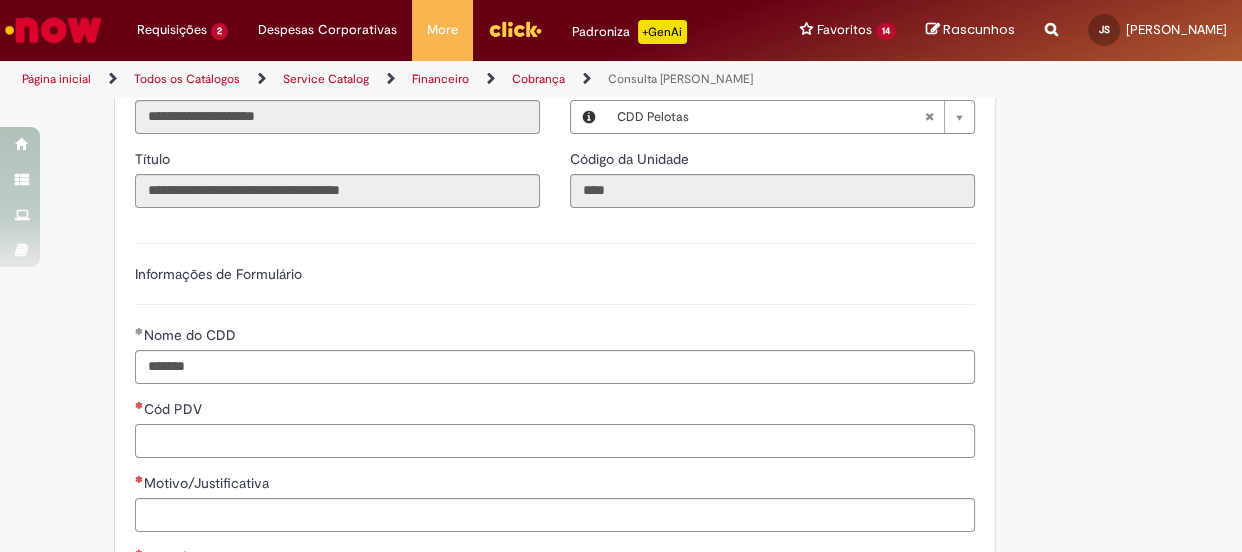 click on "Cód PDV" at bounding box center (555, 441) 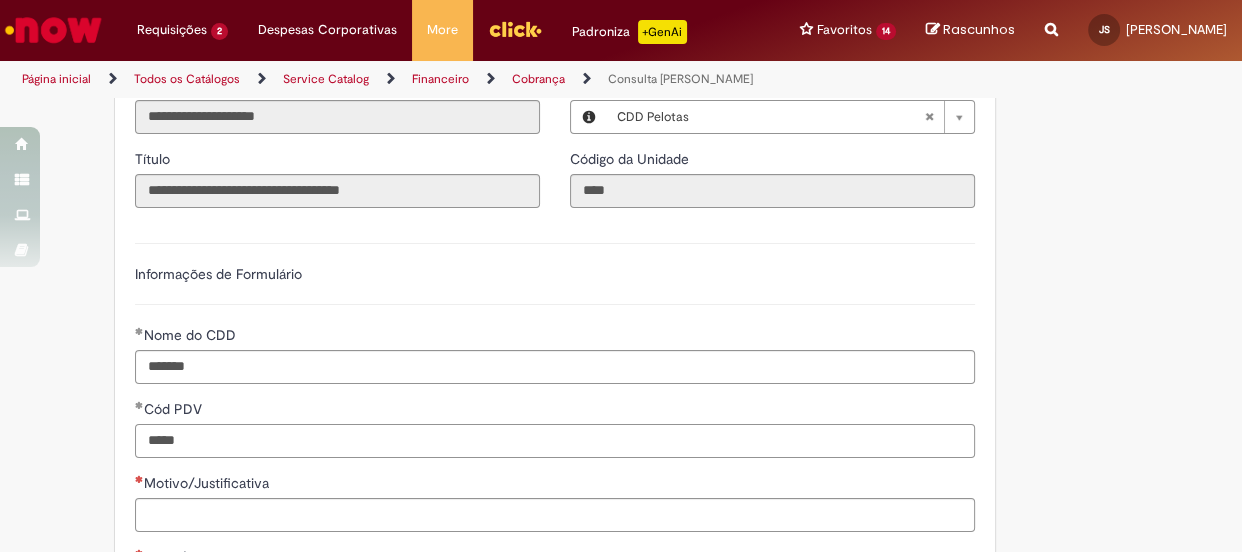 scroll, scrollTop: 636, scrollLeft: 0, axis: vertical 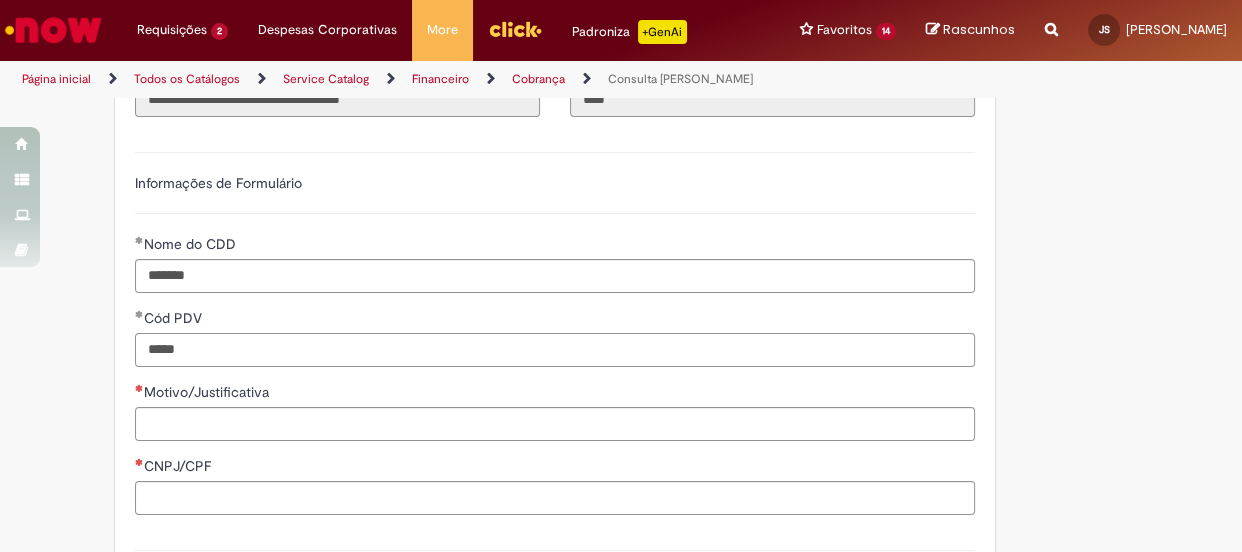 type on "*****" 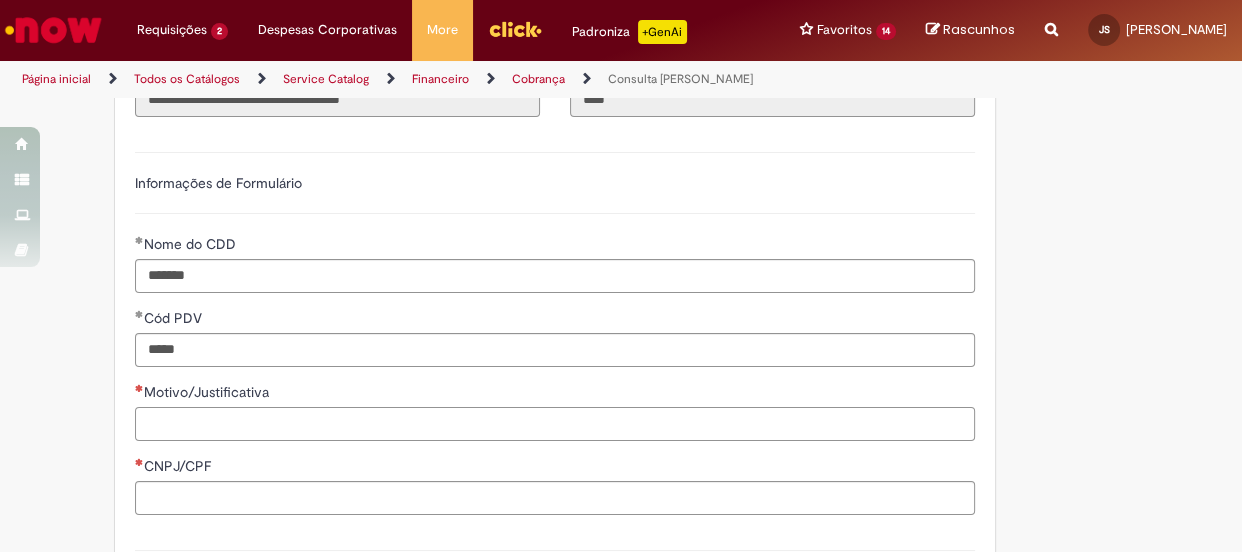 click on "Motivo/Justificativa" at bounding box center (555, 424) 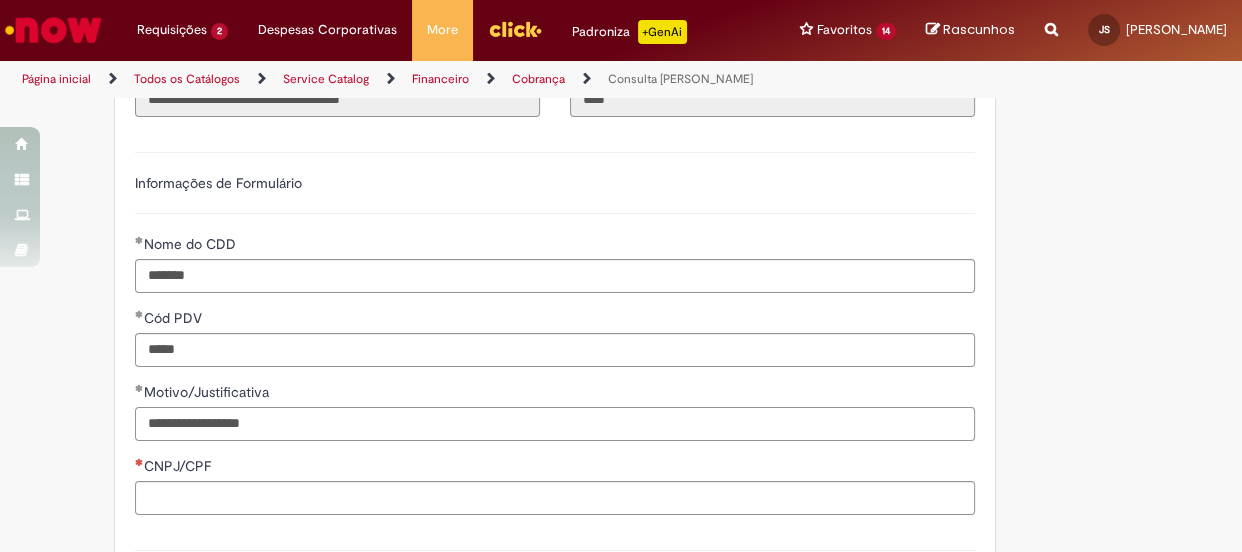 drag, startPoint x: 178, startPoint y: 427, endPoint x: 47, endPoint y: 432, distance: 131.09538 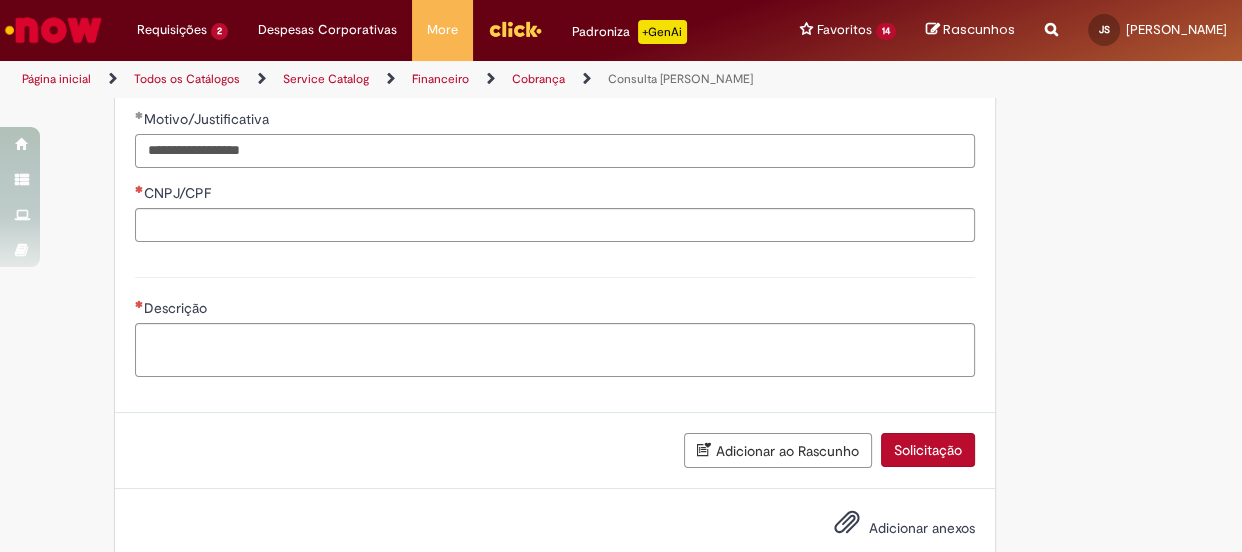 scroll, scrollTop: 952, scrollLeft: 0, axis: vertical 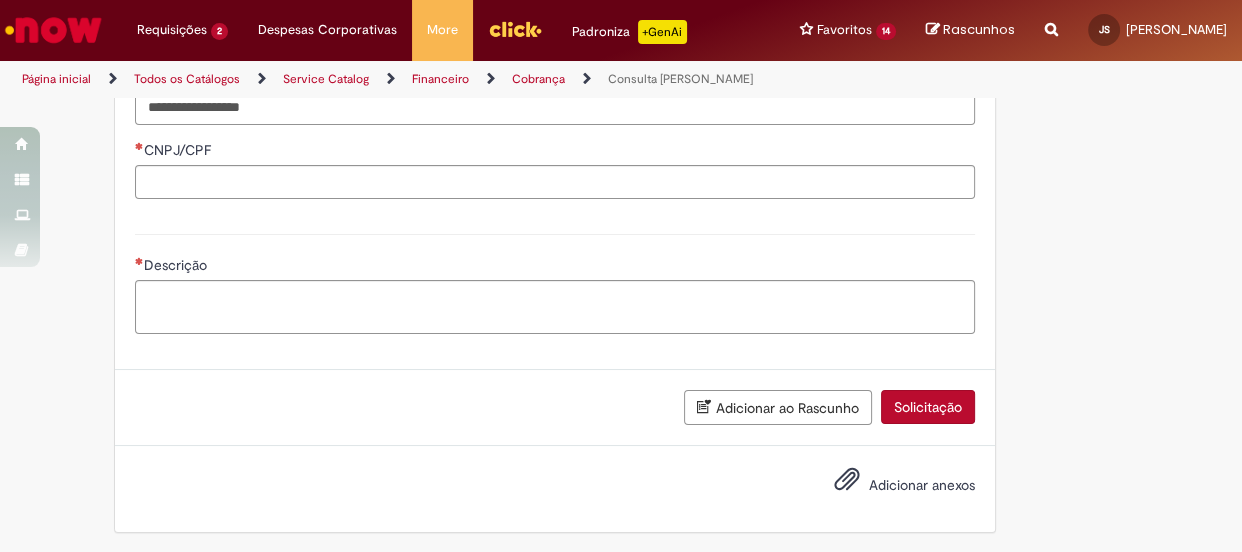type on "**********" 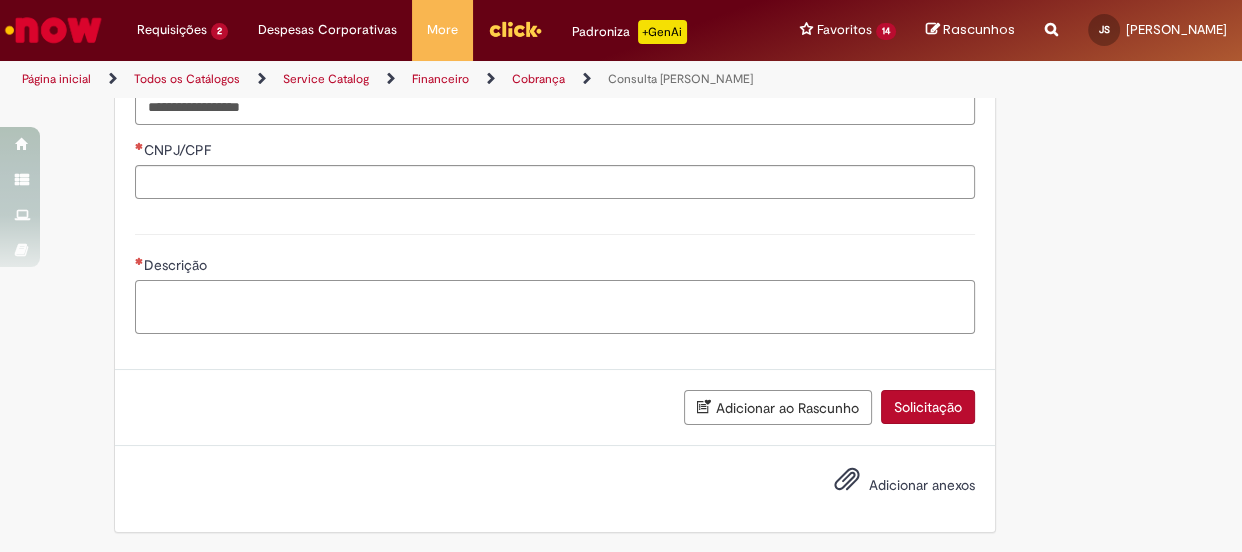 click on "Descrição" at bounding box center [555, 307] 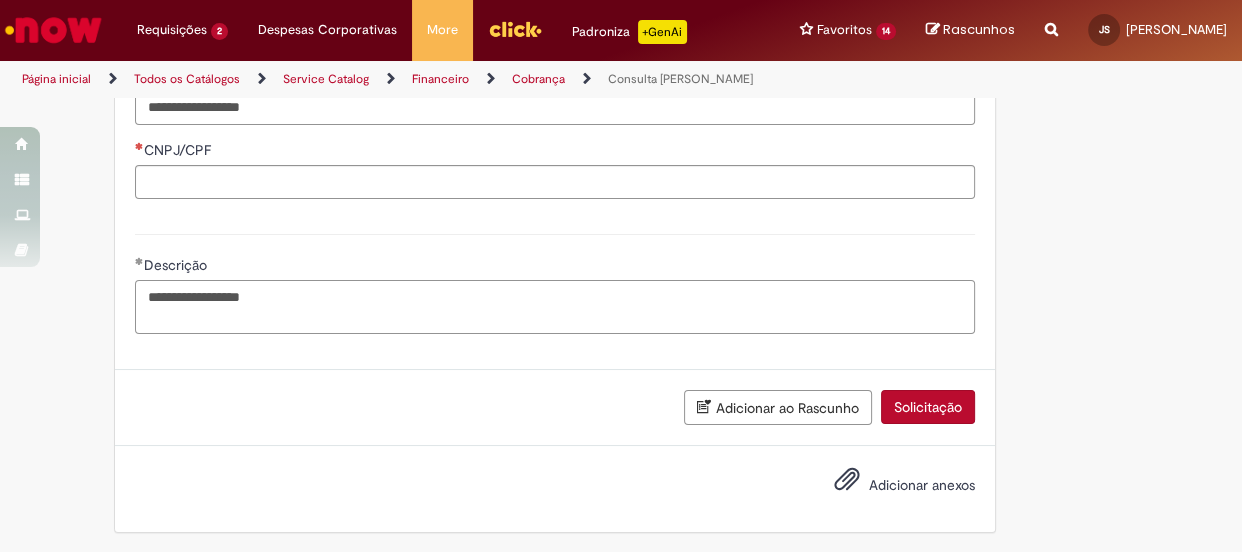 type on "**********" 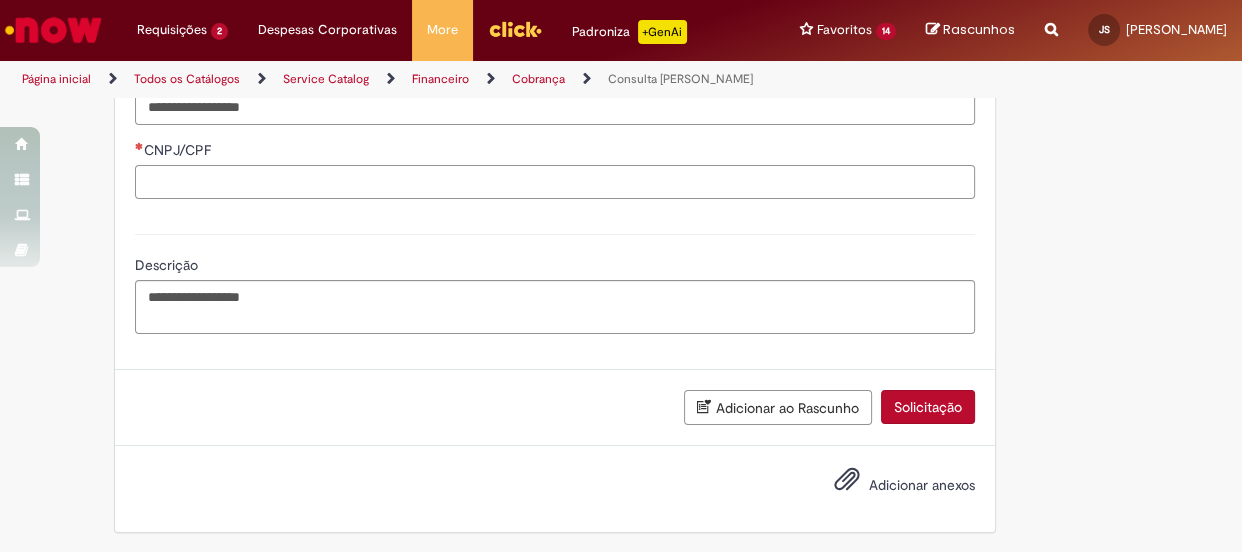 click on "CNPJ/CPF" at bounding box center (555, 182) 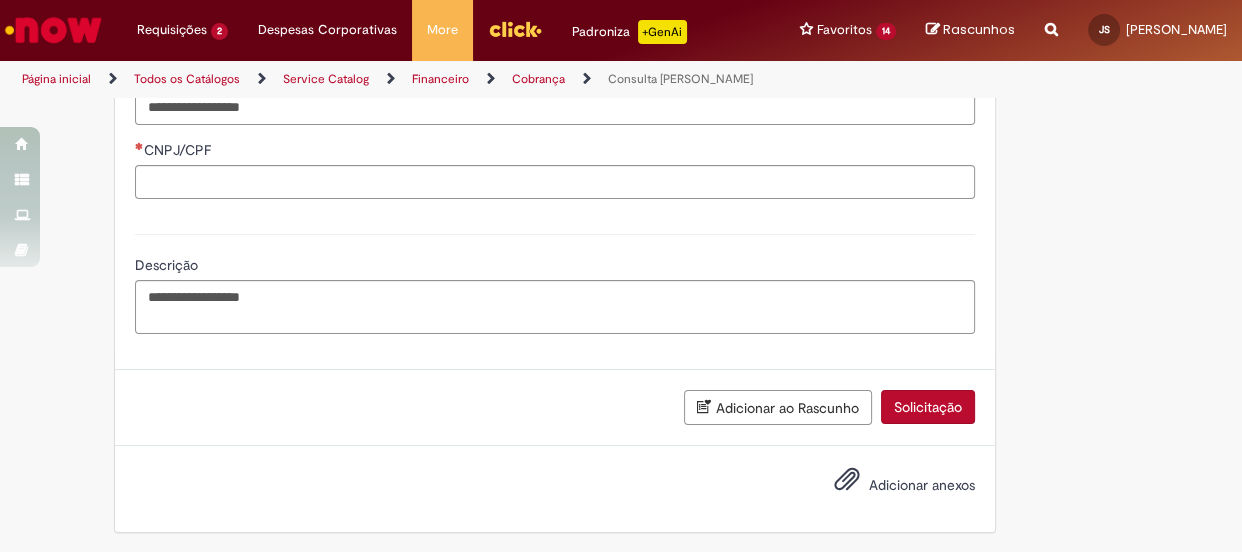 drag, startPoint x: 1115, startPoint y: 331, endPoint x: 928, endPoint y: 336, distance: 187.06683 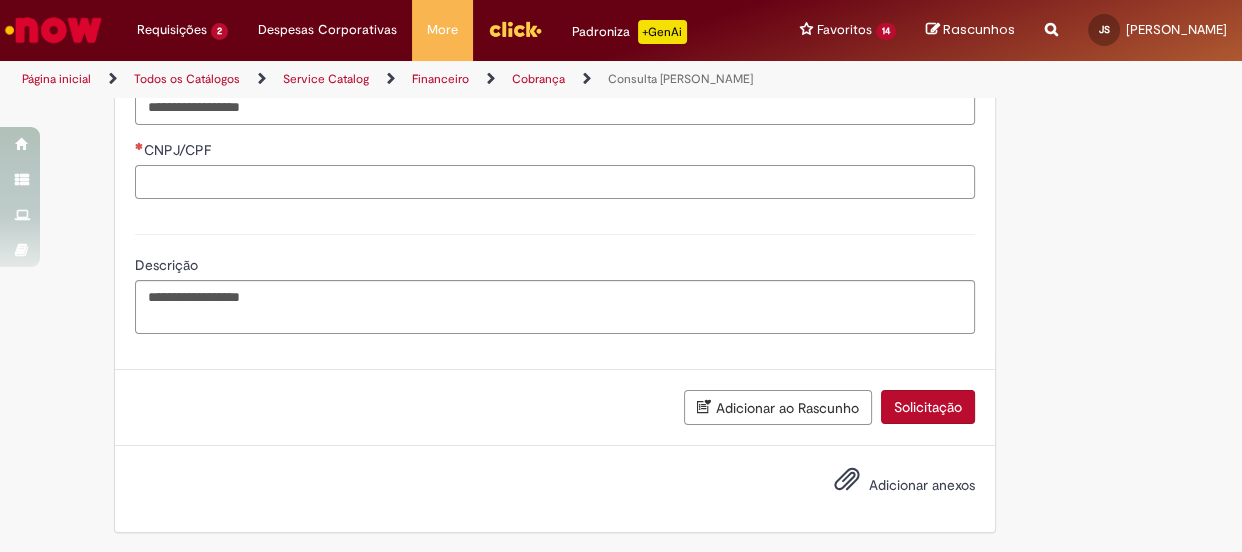 click on "CNPJ/CPF" at bounding box center (555, 182) 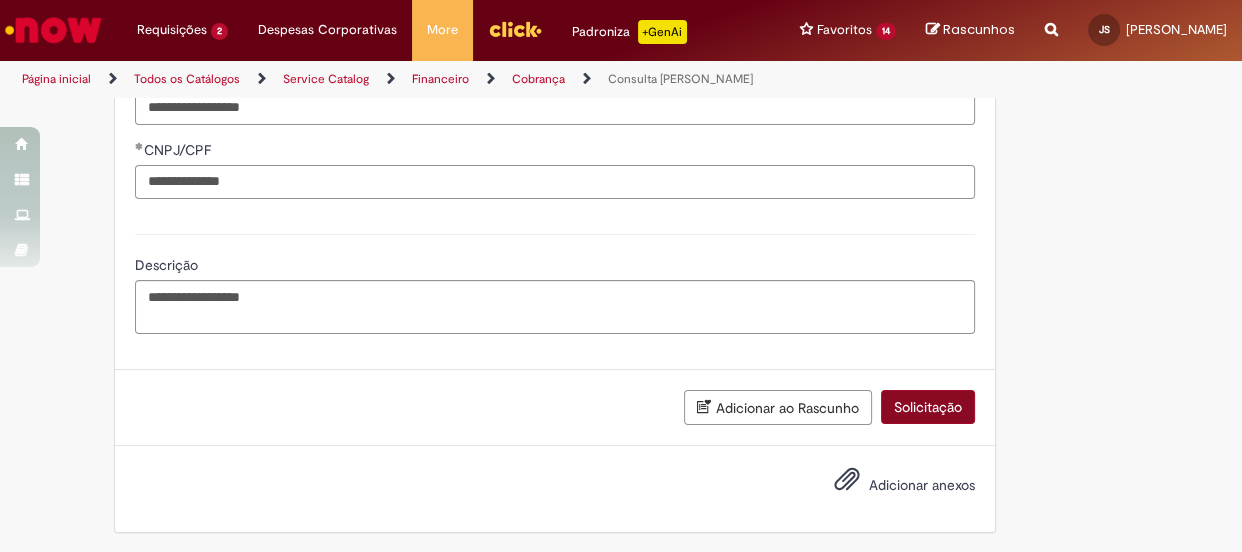type on "**********" 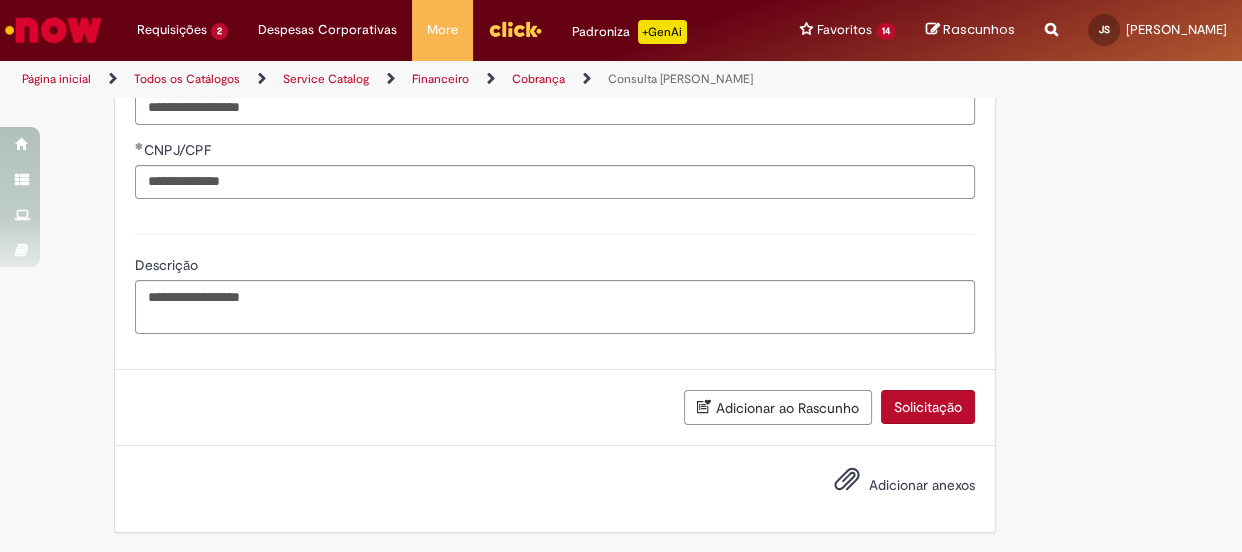 click on "Solicitação" at bounding box center (928, 407) 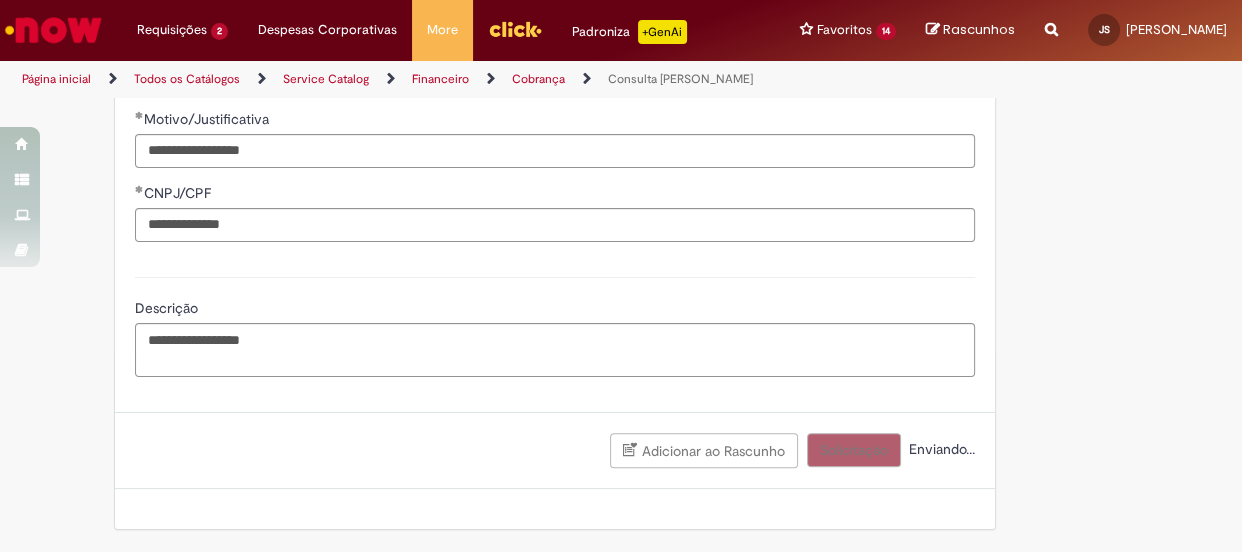 scroll, scrollTop: 907, scrollLeft: 0, axis: vertical 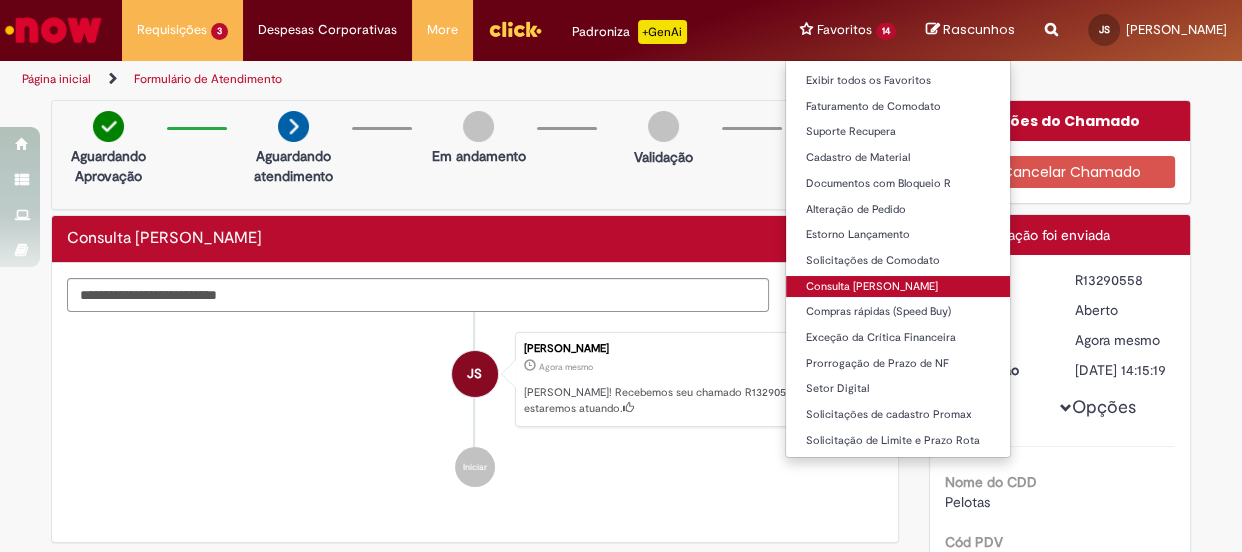 click on "Consulta [PERSON_NAME]" at bounding box center (898, 287) 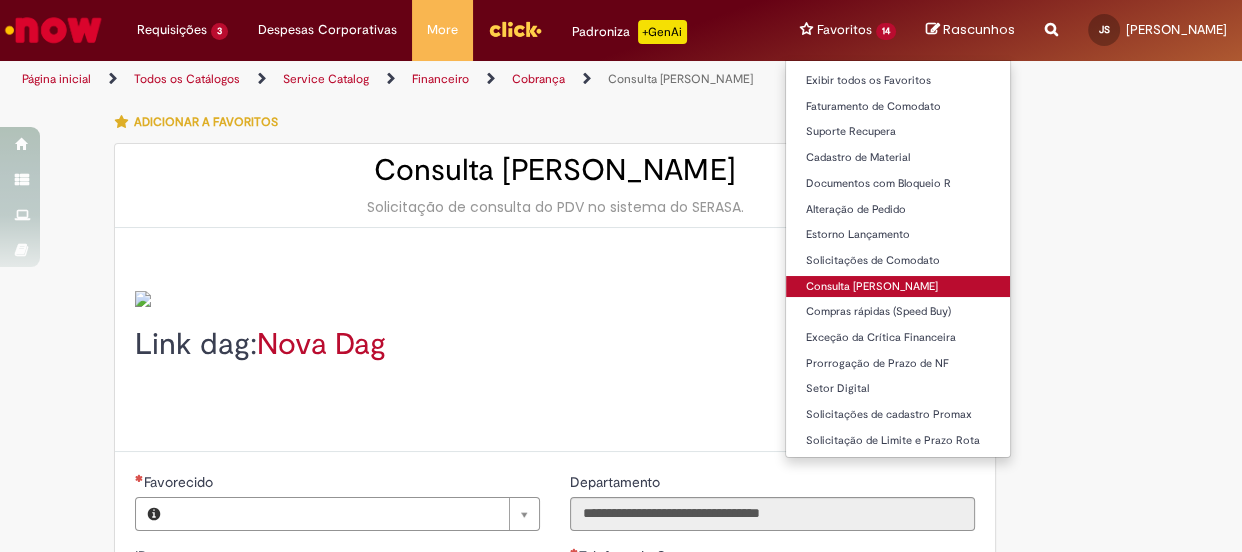 type on "**********" 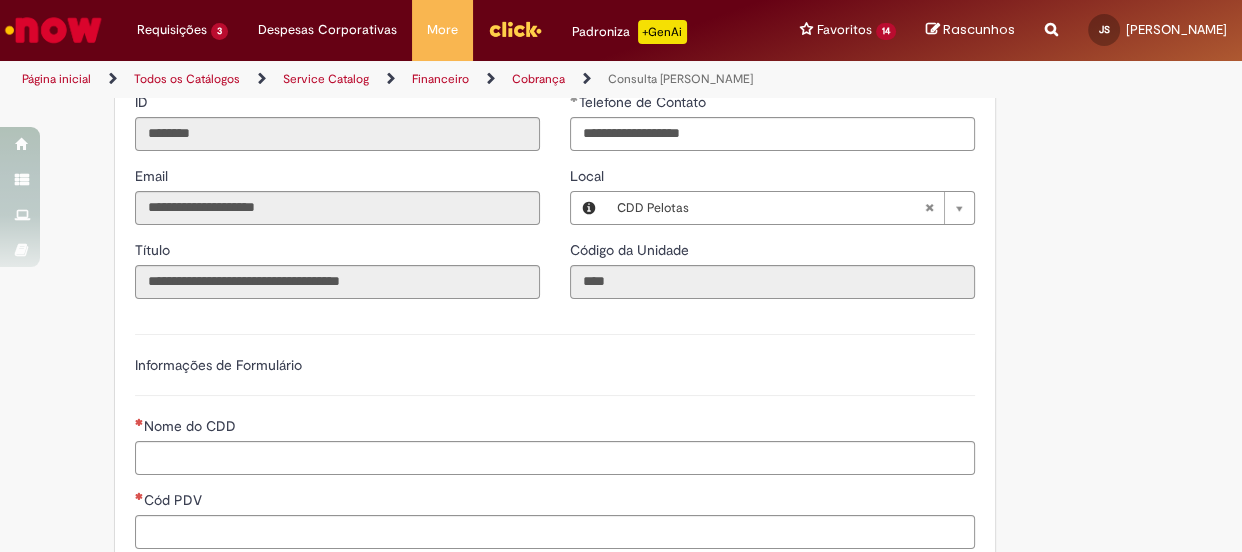 scroll, scrollTop: 545, scrollLeft: 0, axis: vertical 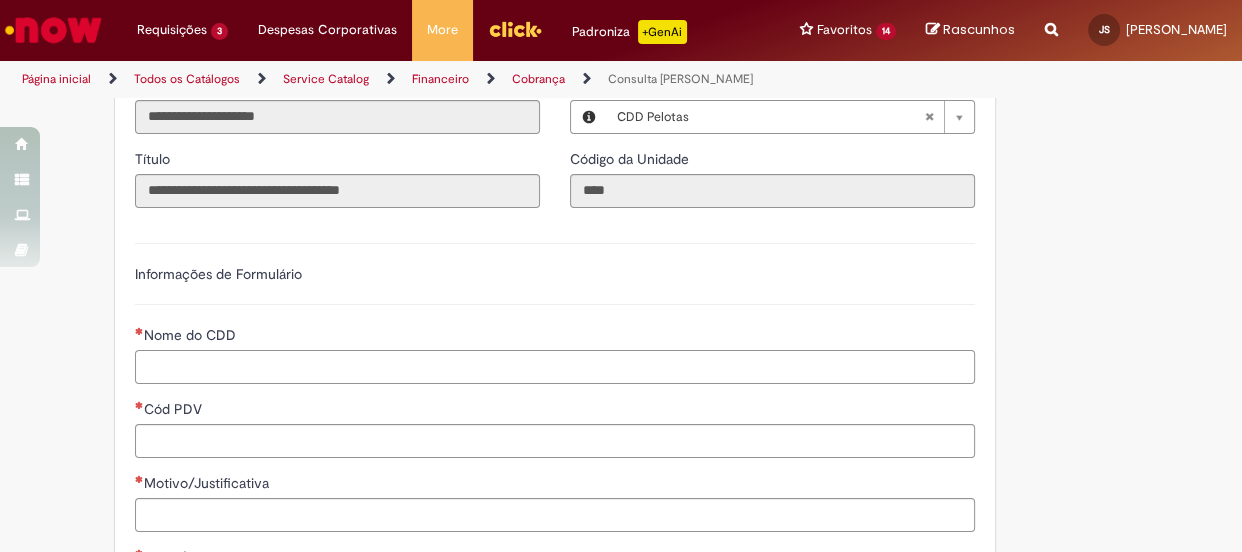 click on "Nome do CDD" at bounding box center [555, 367] 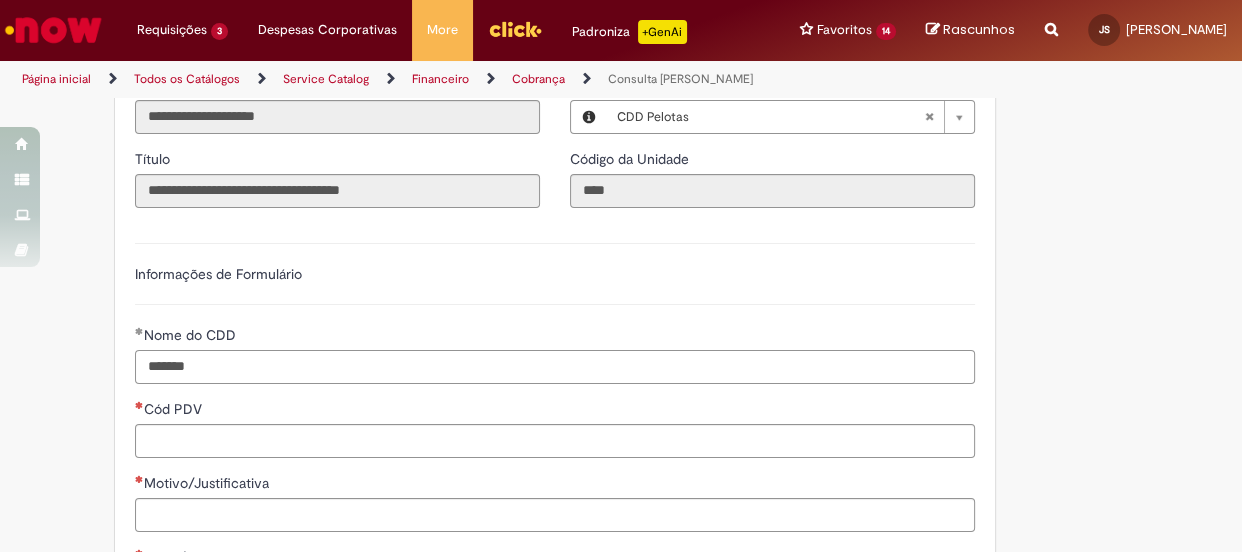 type on "*******" 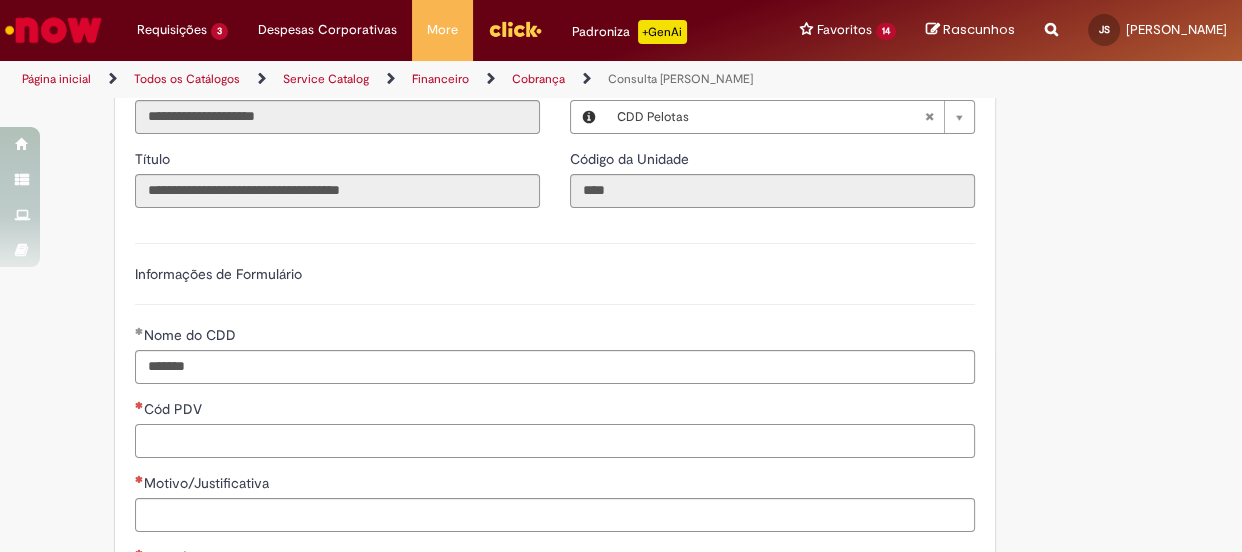 click on "Cód PDV" at bounding box center (555, 441) 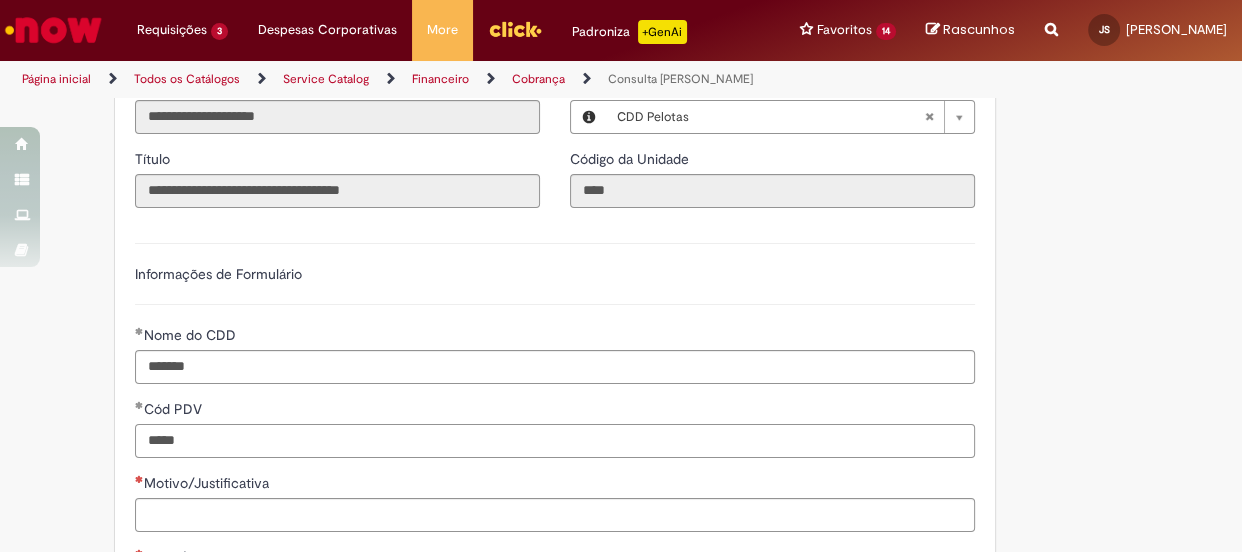 type on "*****" 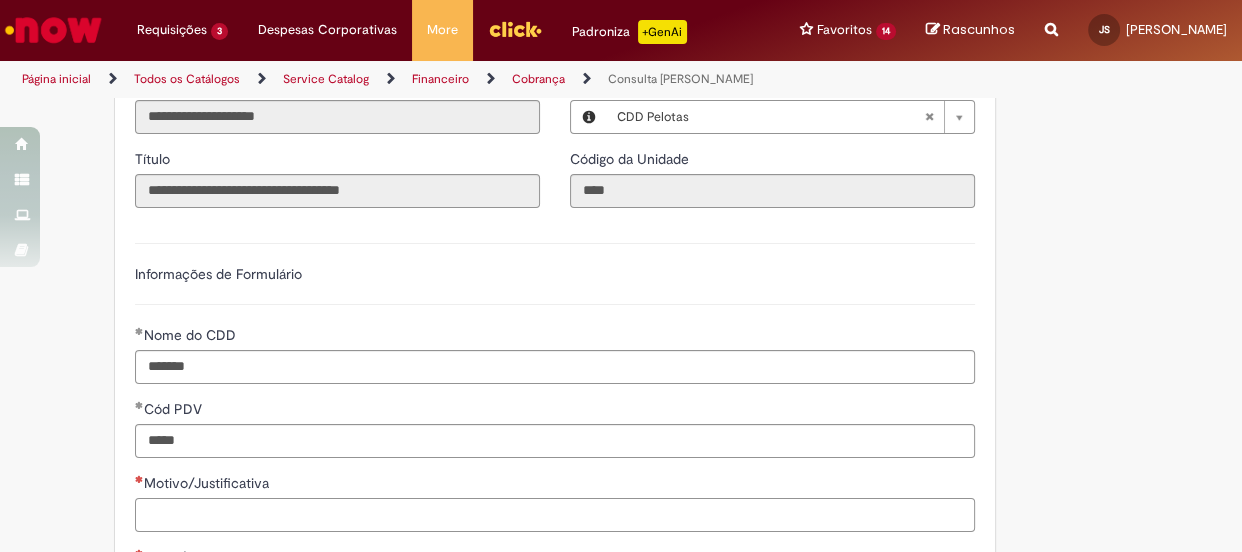 click on "Motivo/Justificativa" at bounding box center (555, 515) 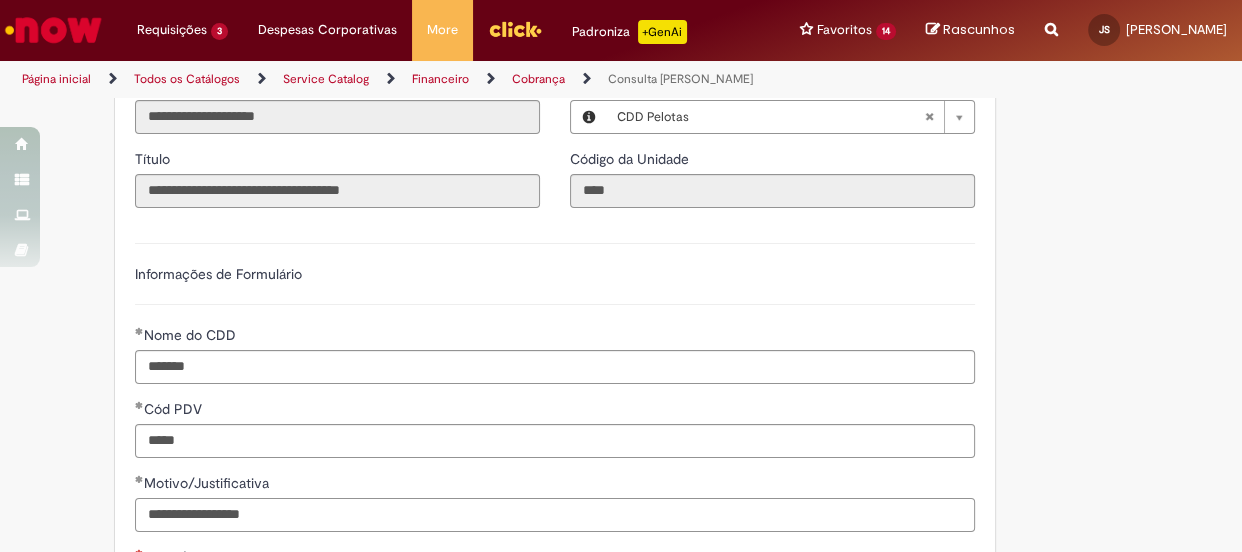 drag, startPoint x: 268, startPoint y: 513, endPoint x: 37, endPoint y: 512, distance: 231.00217 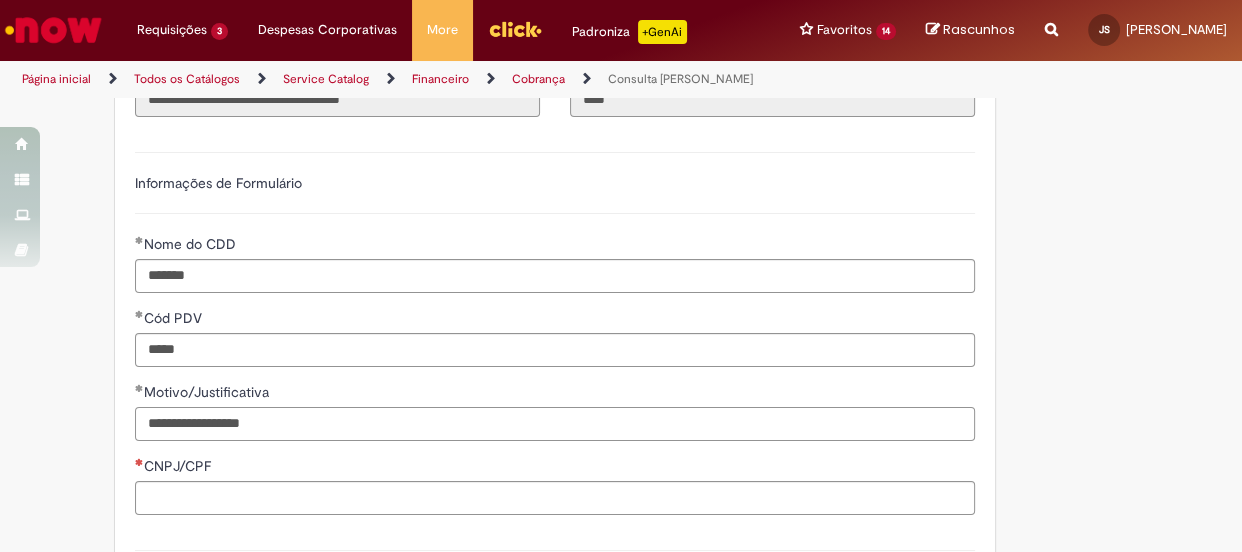 scroll, scrollTop: 727, scrollLeft: 0, axis: vertical 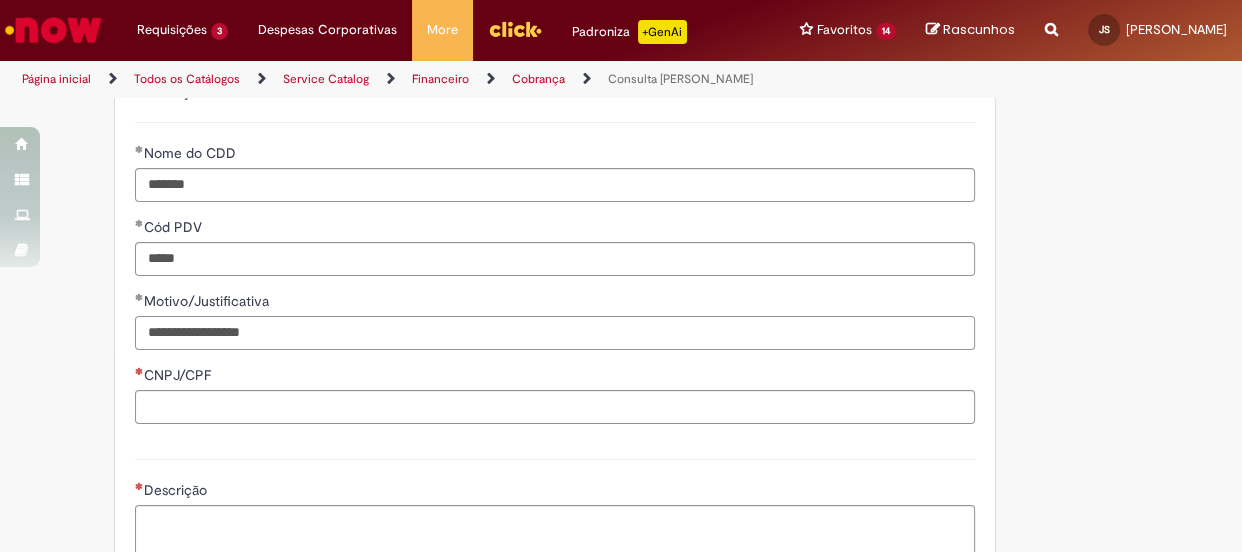 type on "**********" 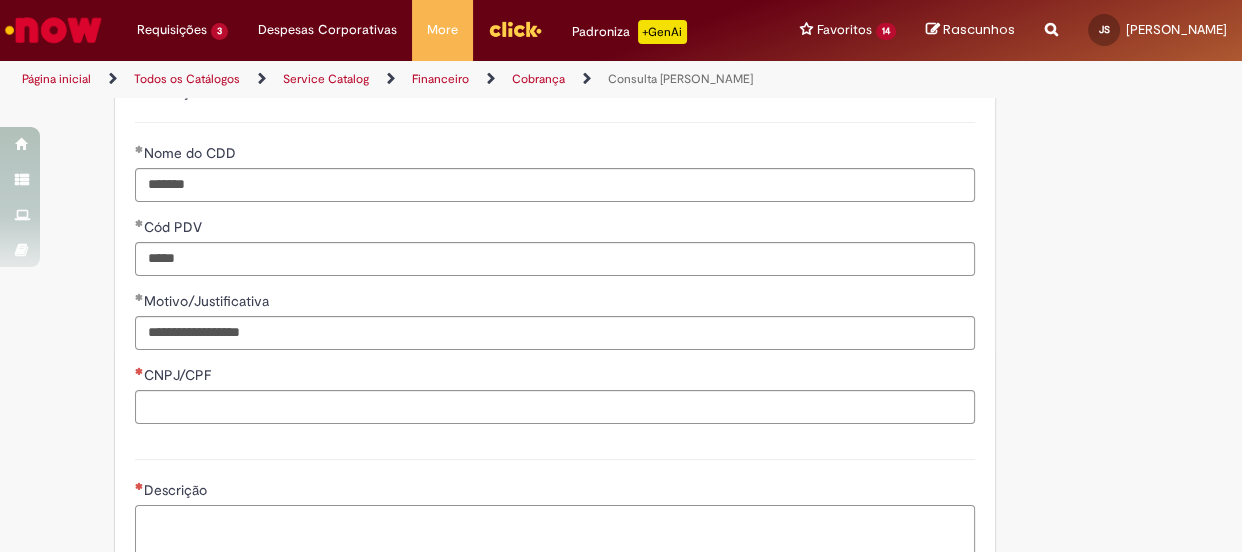 click on "Descrição" at bounding box center (555, 532) 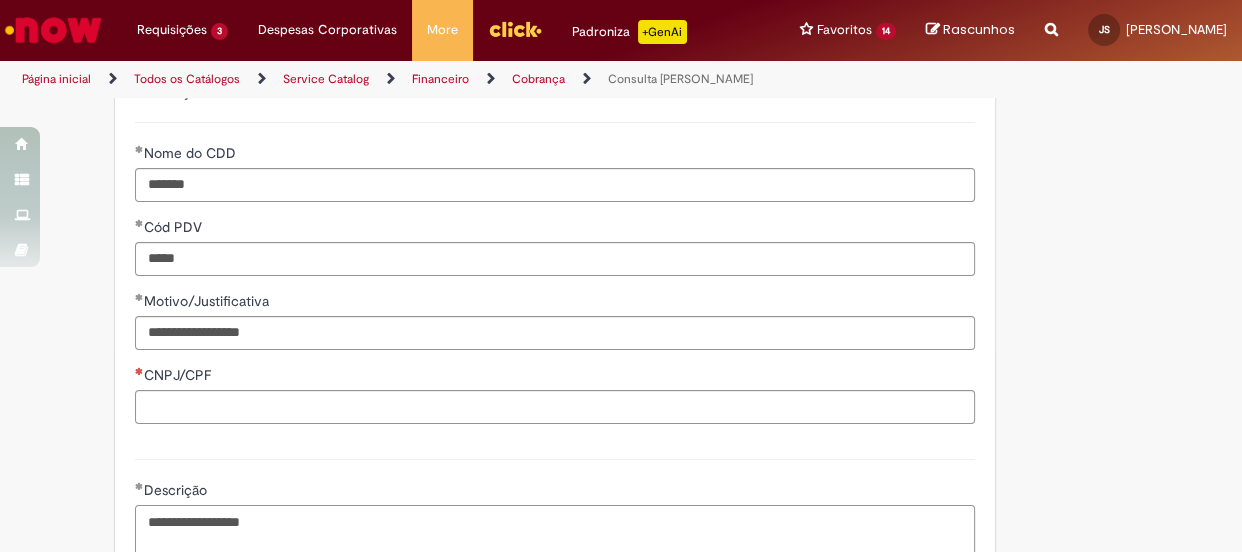 scroll, scrollTop: 818, scrollLeft: 0, axis: vertical 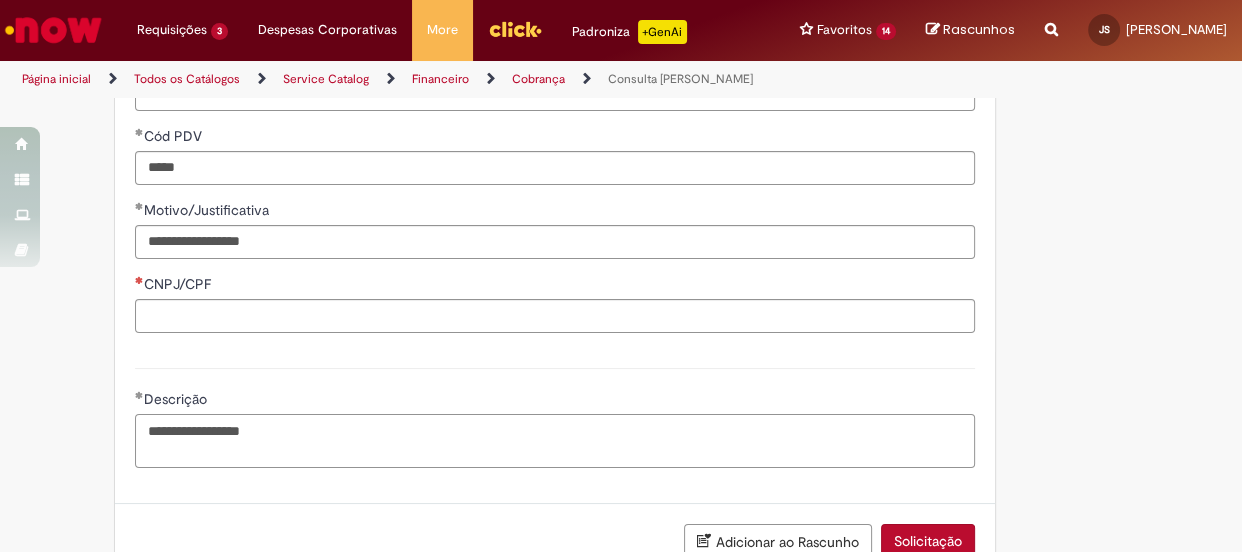 type on "**********" 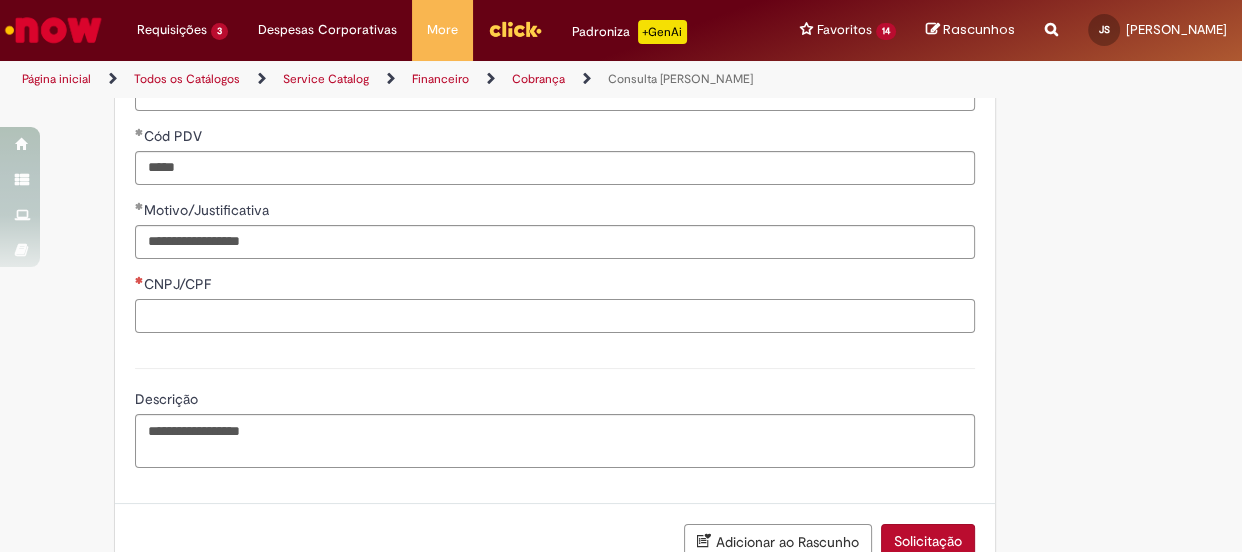 click on "CNPJ/CPF" at bounding box center (555, 316) 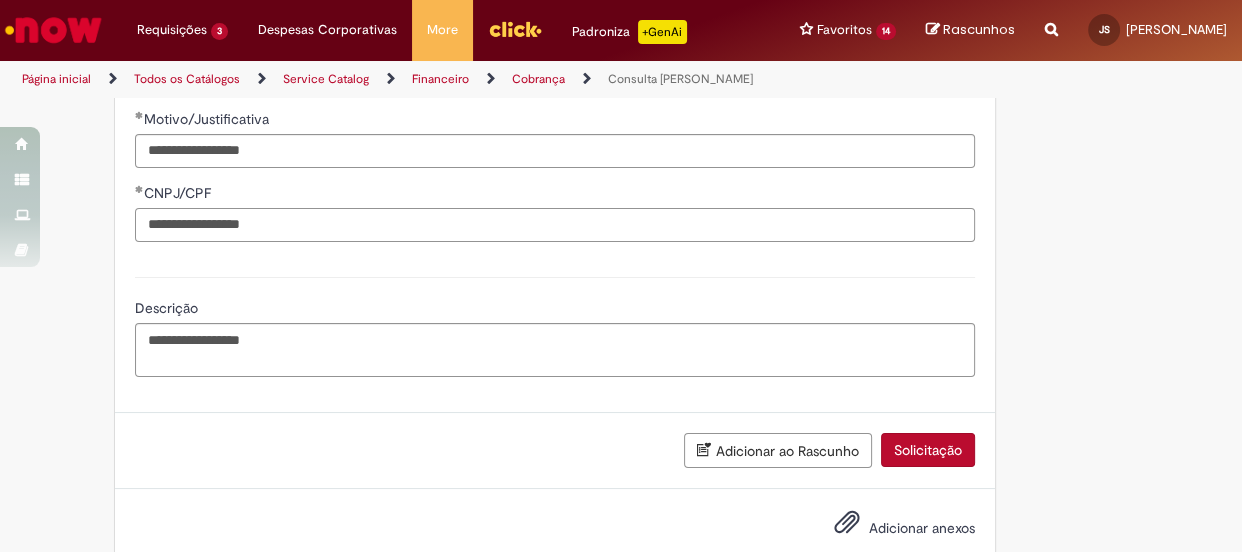 scroll, scrollTop: 952, scrollLeft: 0, axis: vertical 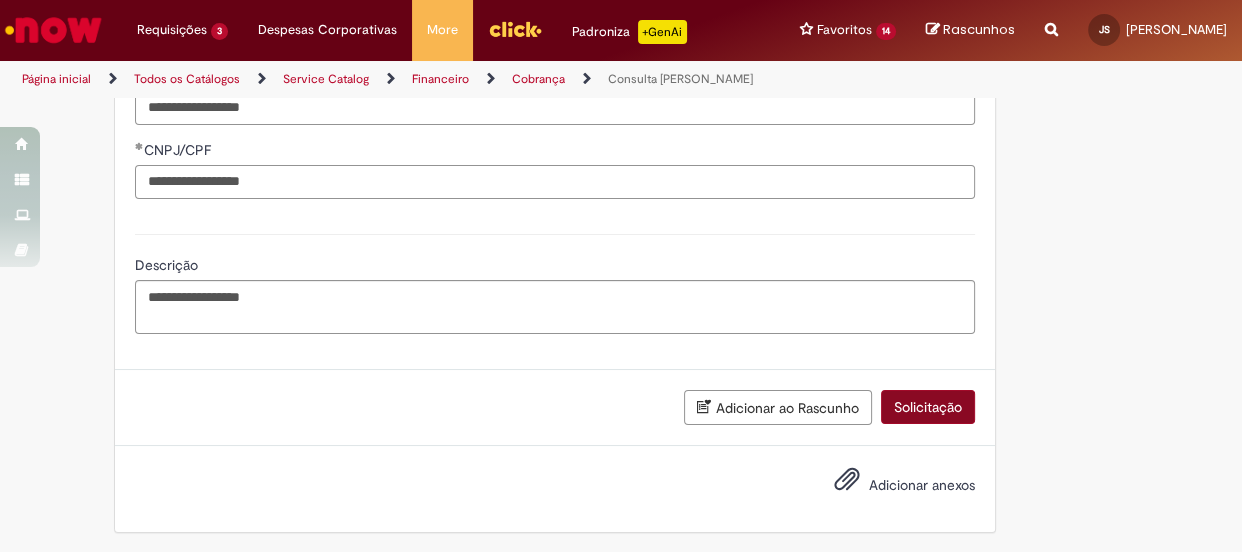 type on "**********" 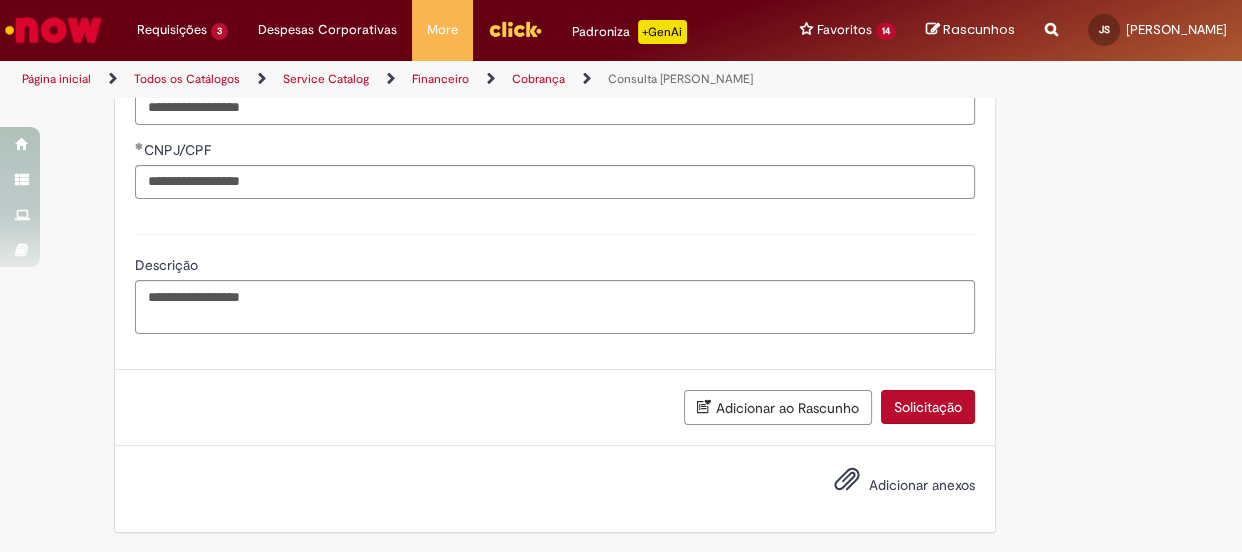 click on "Solicitação" at bounding box center (928, 407) 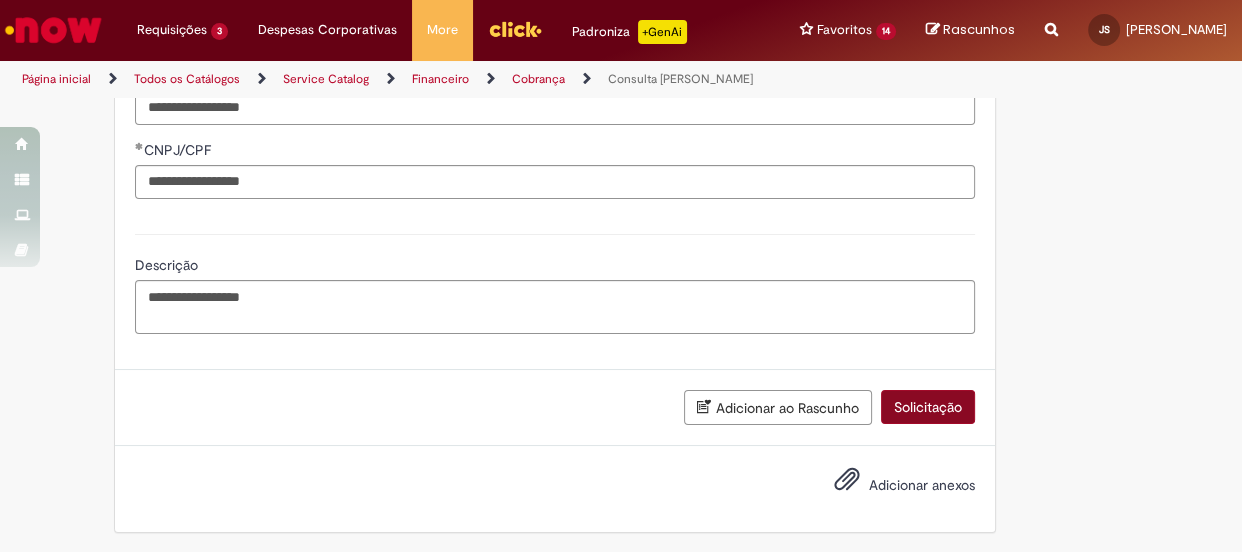 scroll, scrollTop: 907, scrollLeft: 0, axis: vertical 